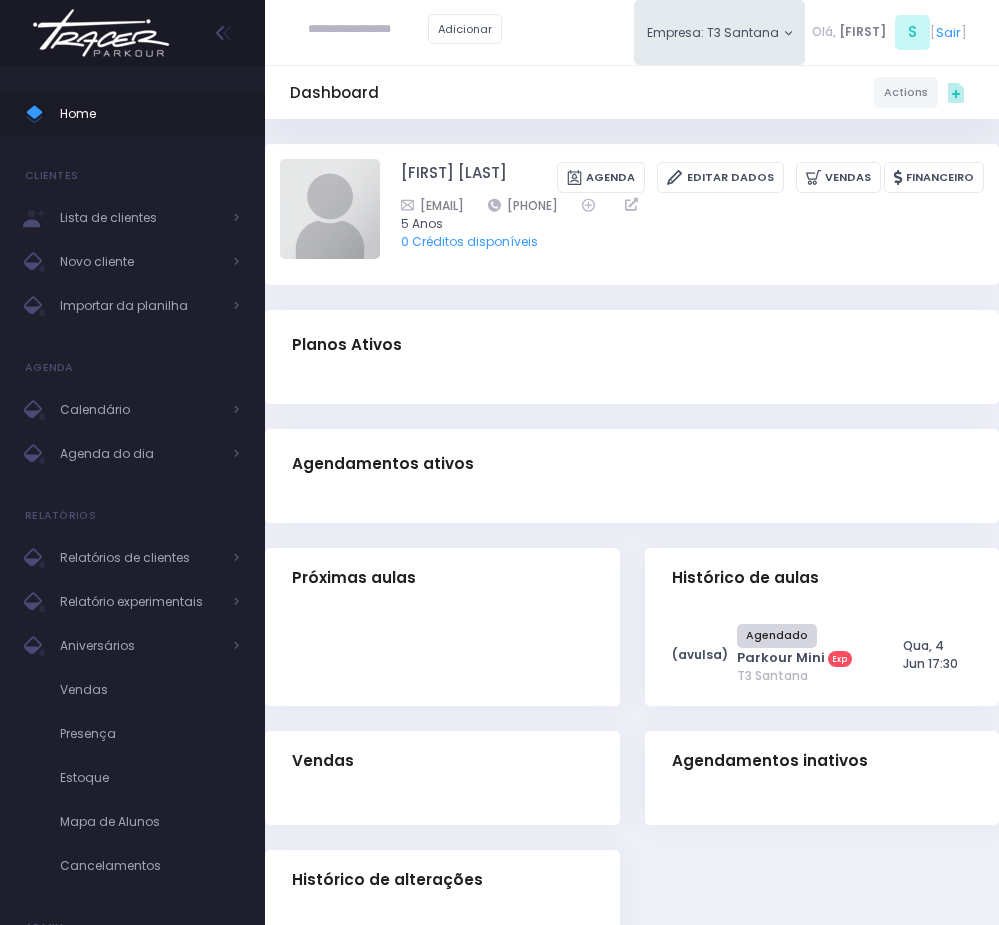 scroll, scrollTop: 0, scrollLeft: 0, axis: both 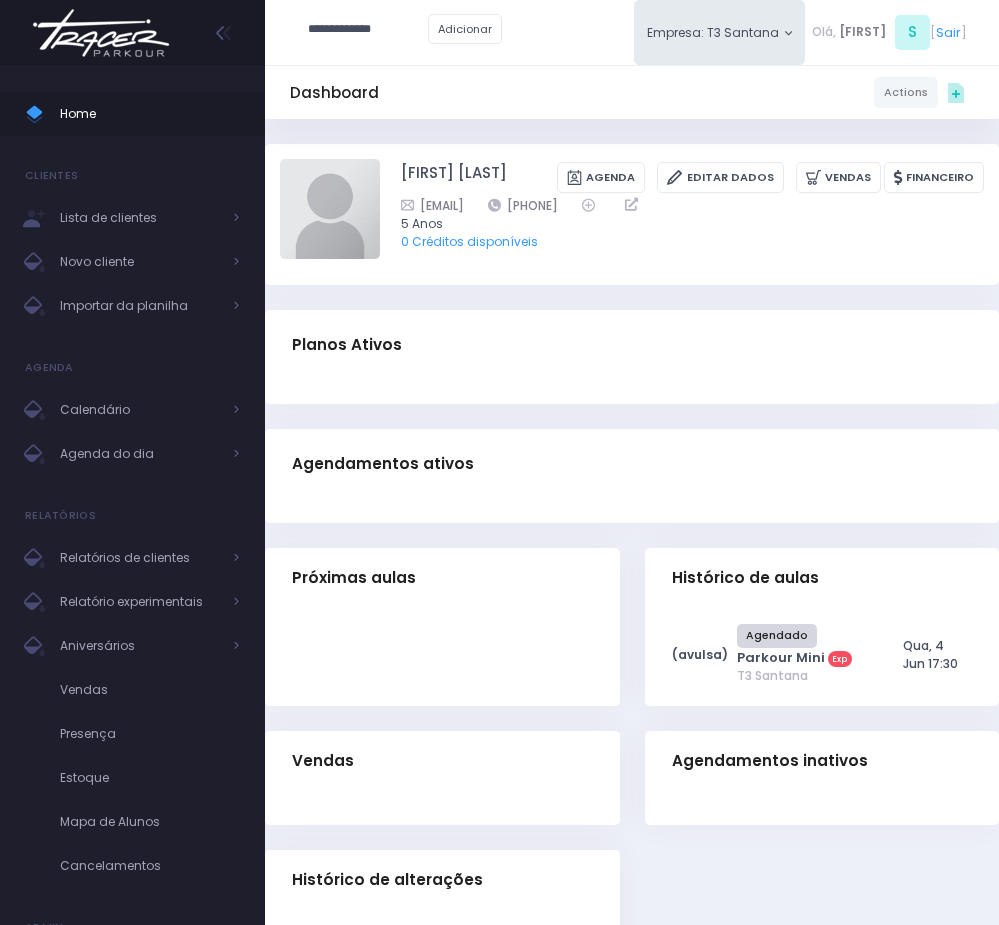 drag, startPoint x: 352, startPoint y: 25, endPoint x: 366, endPoint y: 42, distance: 22.022715 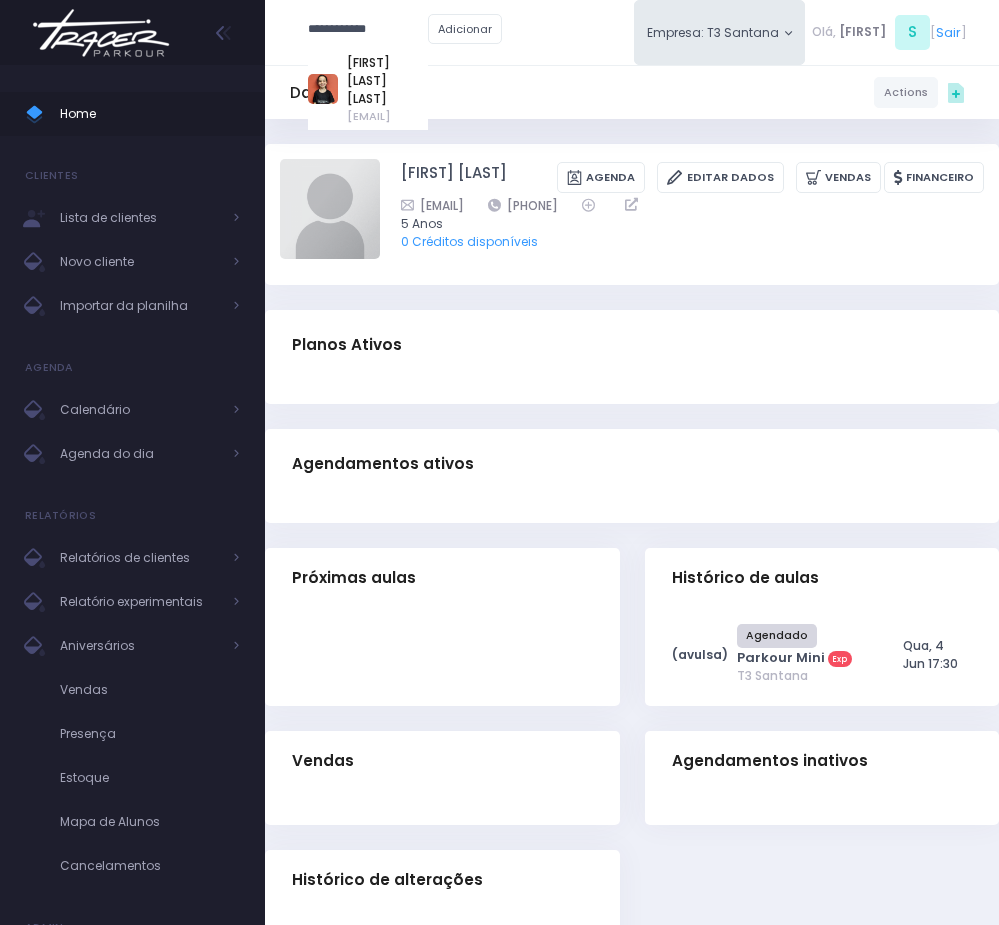 click on "adriano@example.com" at bounding box center (387, 116) 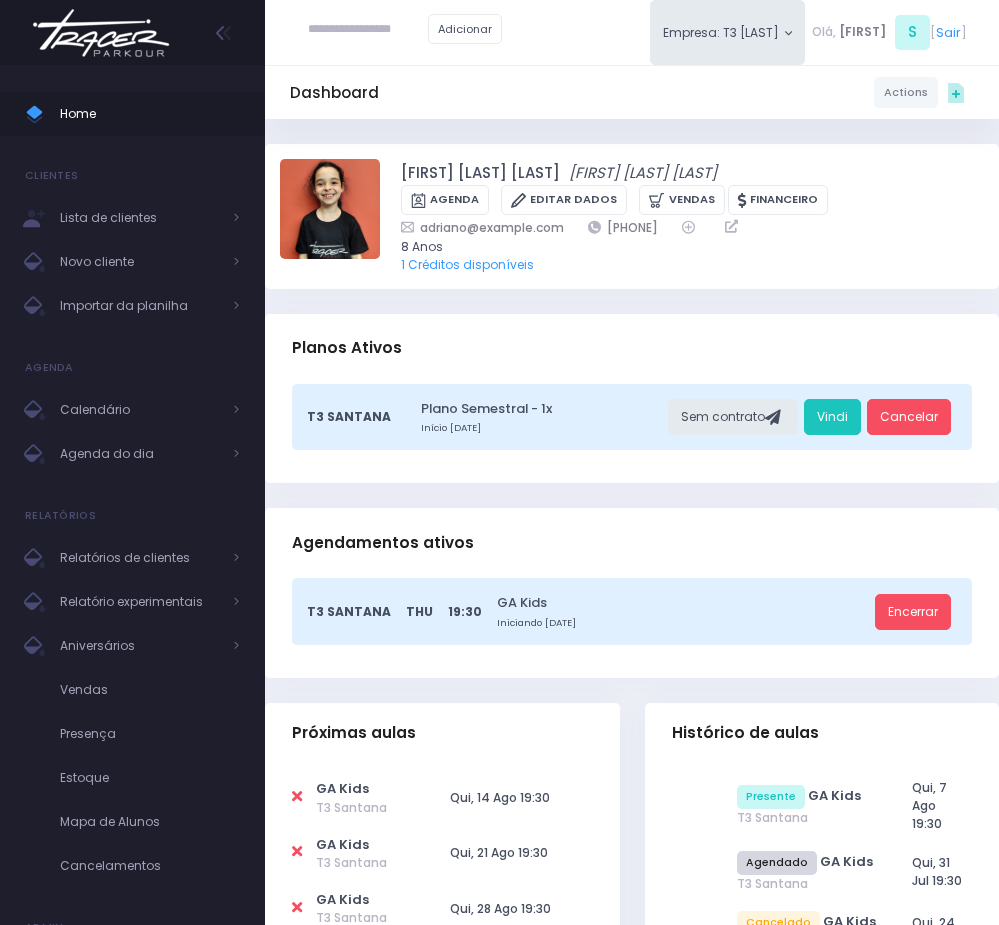 scroll, scrollTop: 0, scrollLeft: 0, axis: both 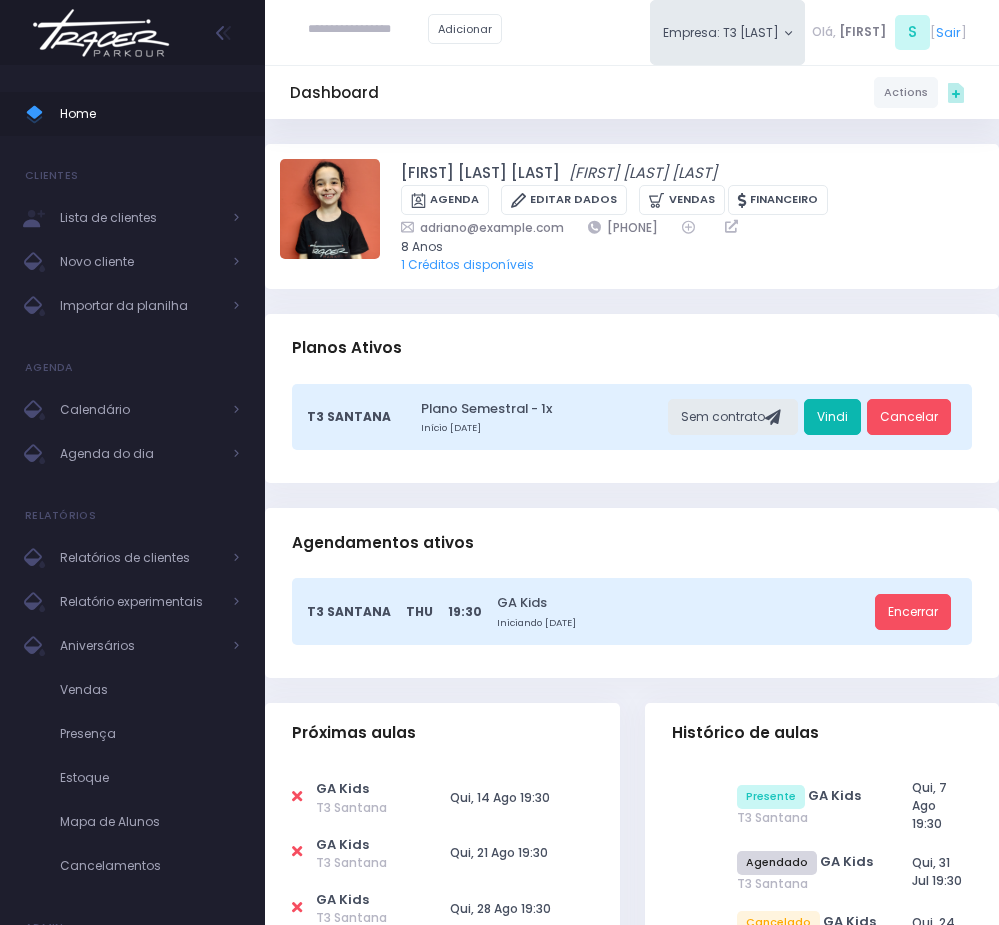 click on "Vindi" at bounding box center (832, 417) 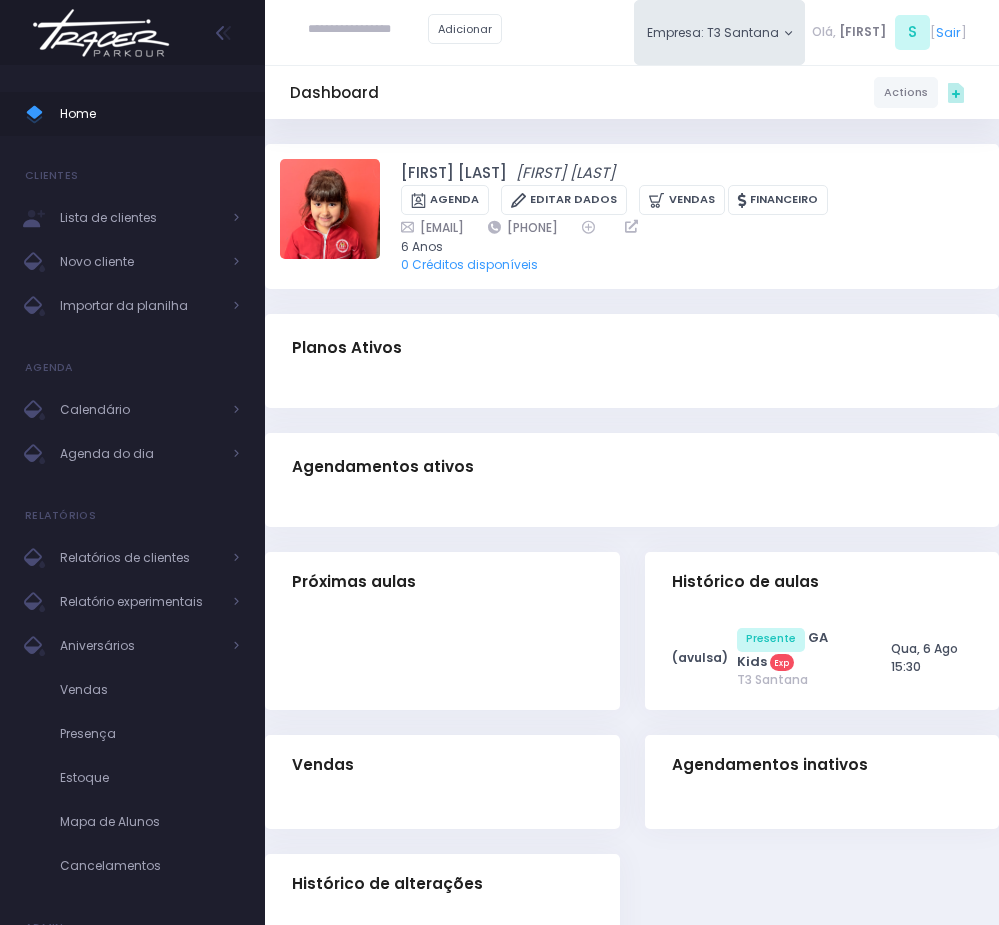 scroll, scrollTop: 0, scrollLeft: 0, axis: both 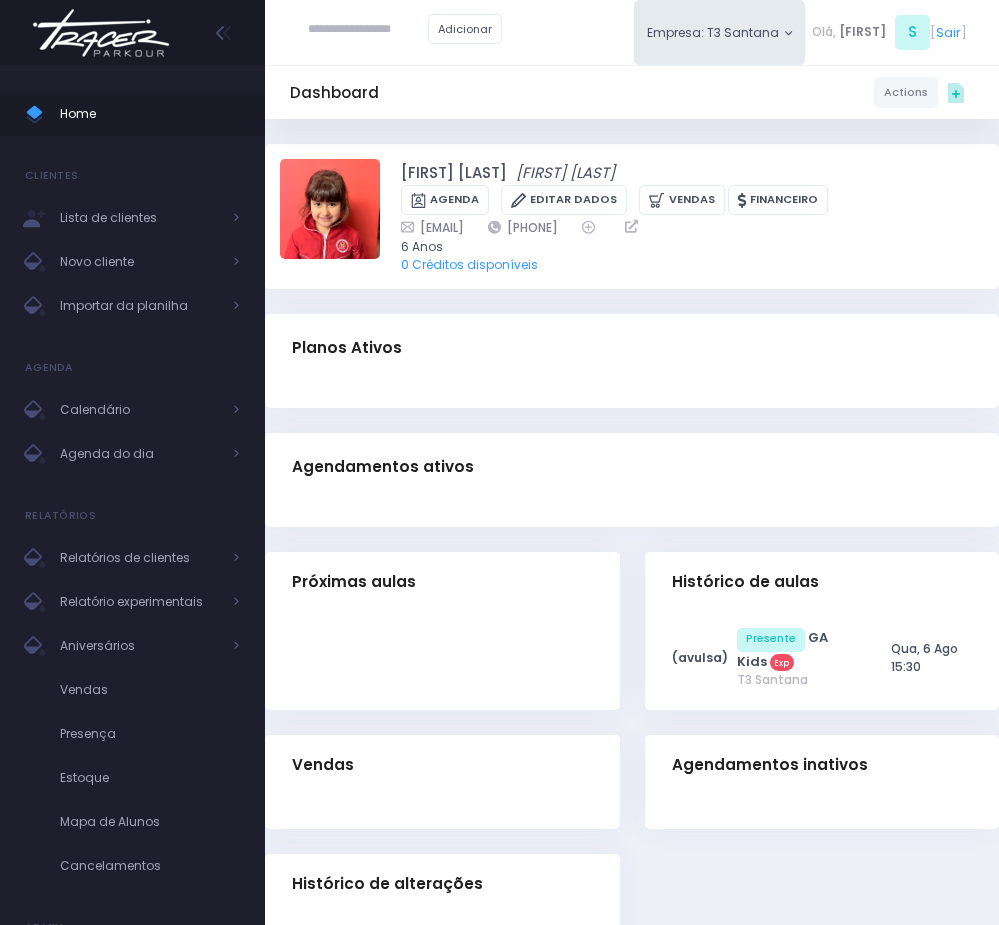 click at bounding box center [368, 30] 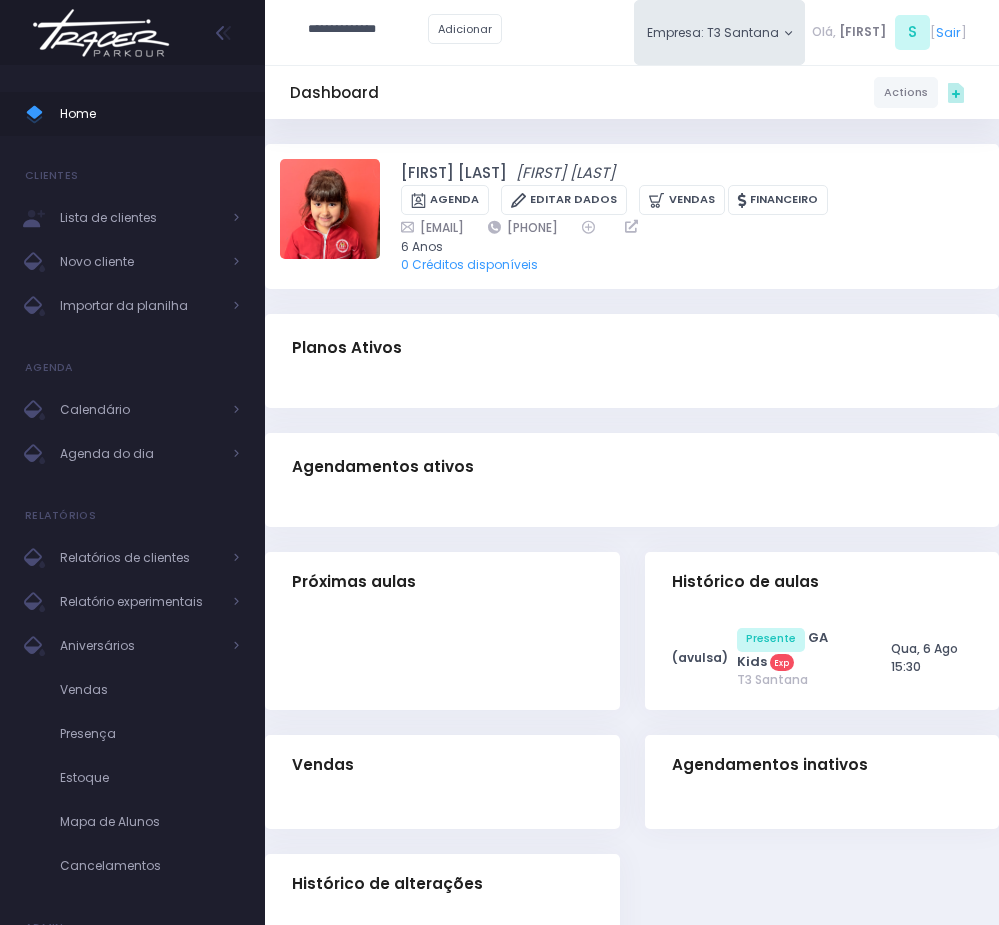 drag, startPoint x: 358, startPoint y: 21, endPoint x: 361, endPoint y: 112, distance: 91.04944 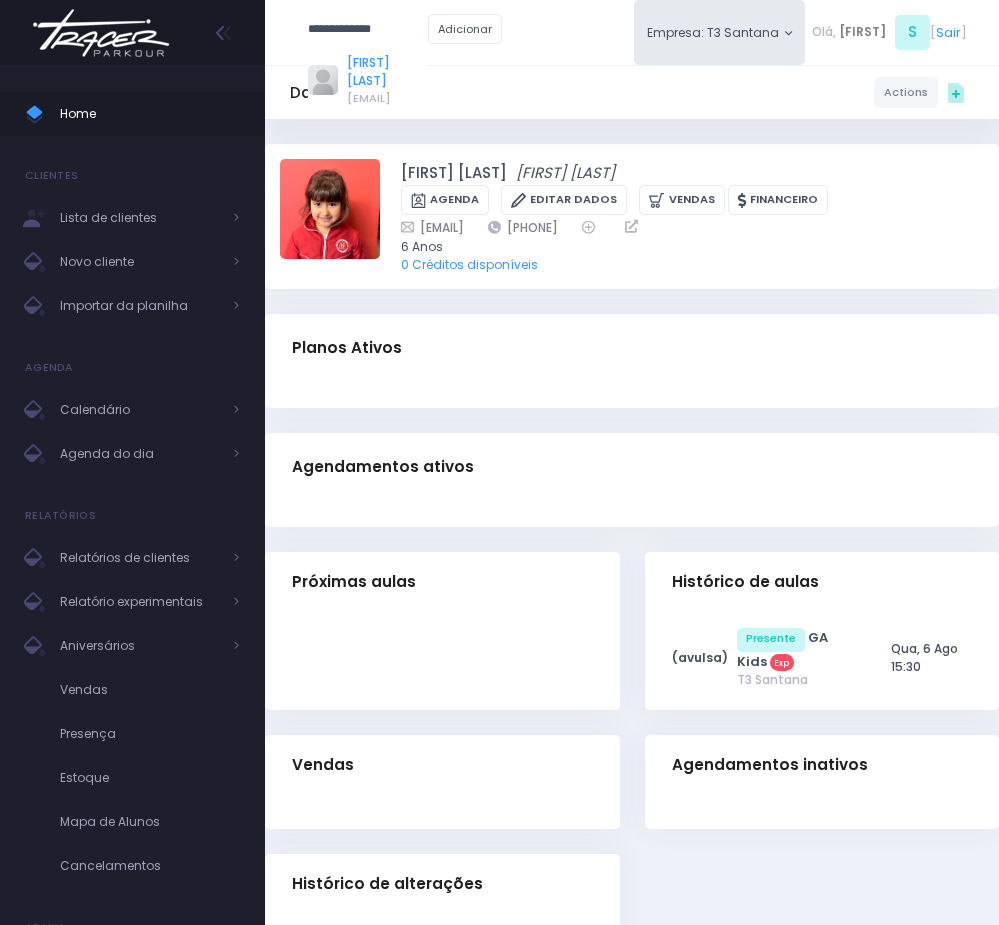 click on "Manuella Oliveira Artischeff" at bounding box center [387, 72] 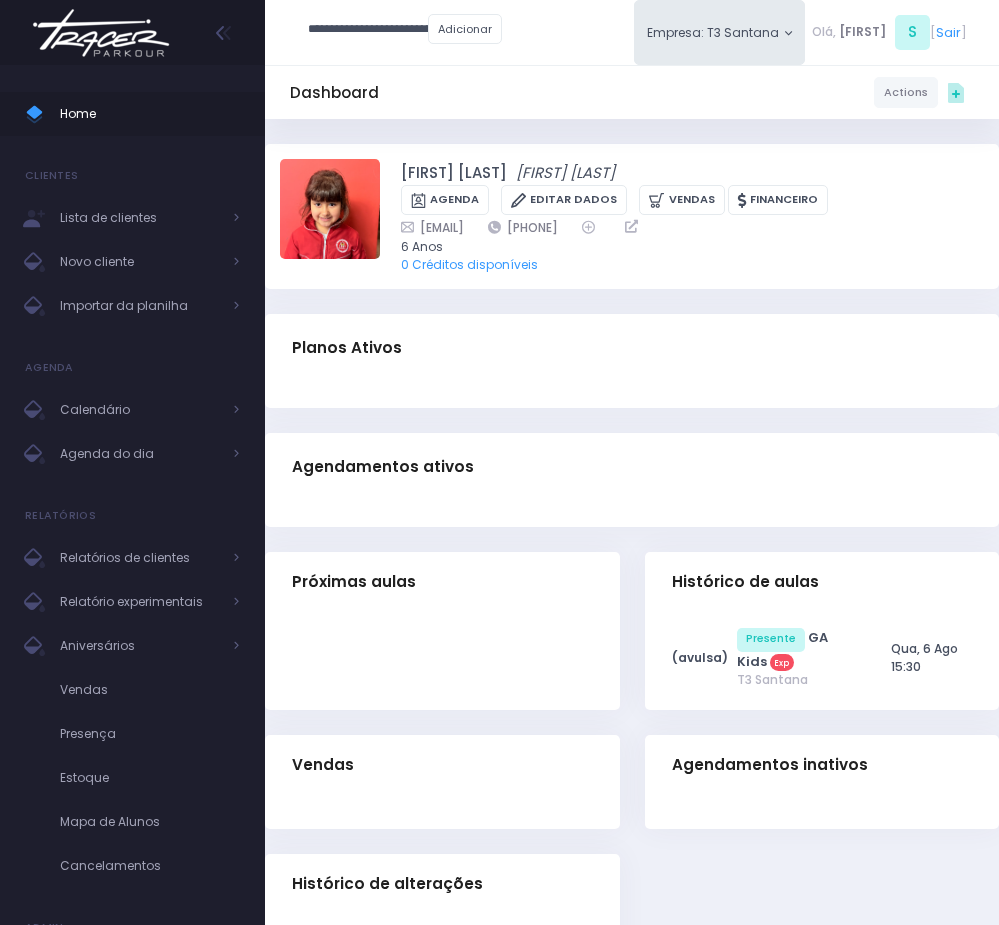 type on "**********" 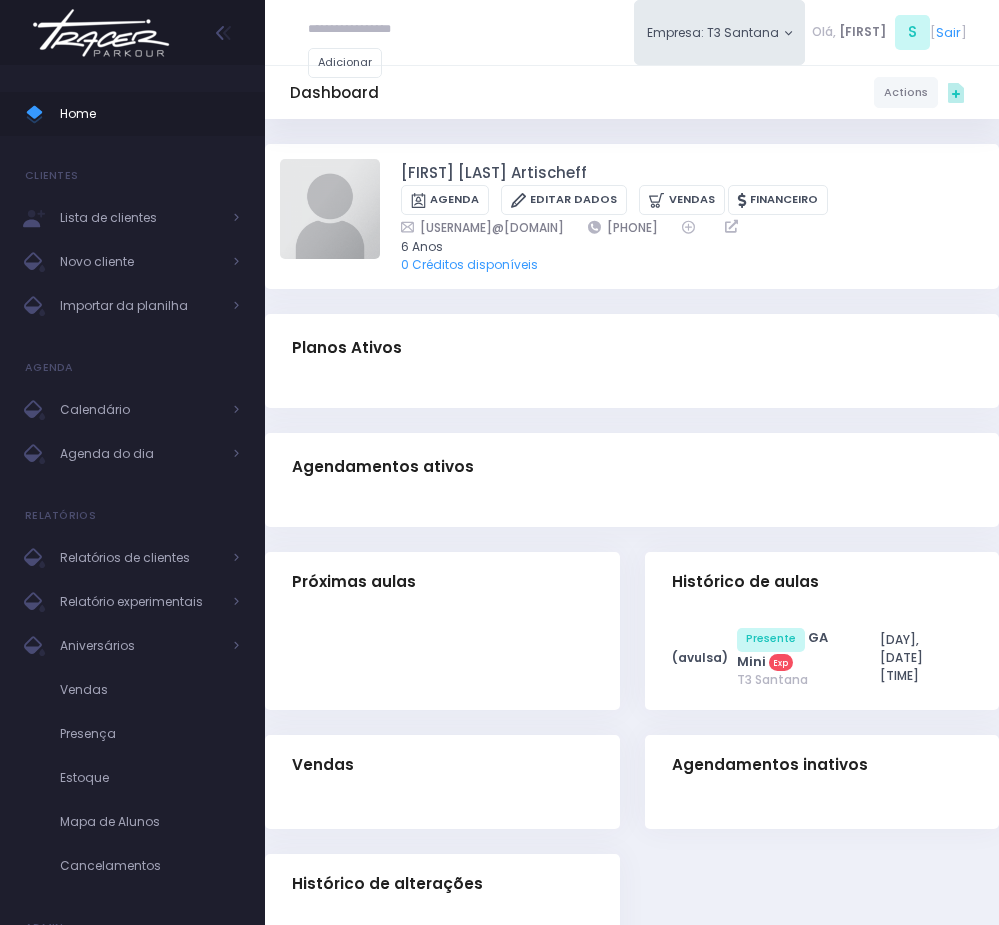 scroll, scrollTop: 0, scrollLeft: 0, axis: both 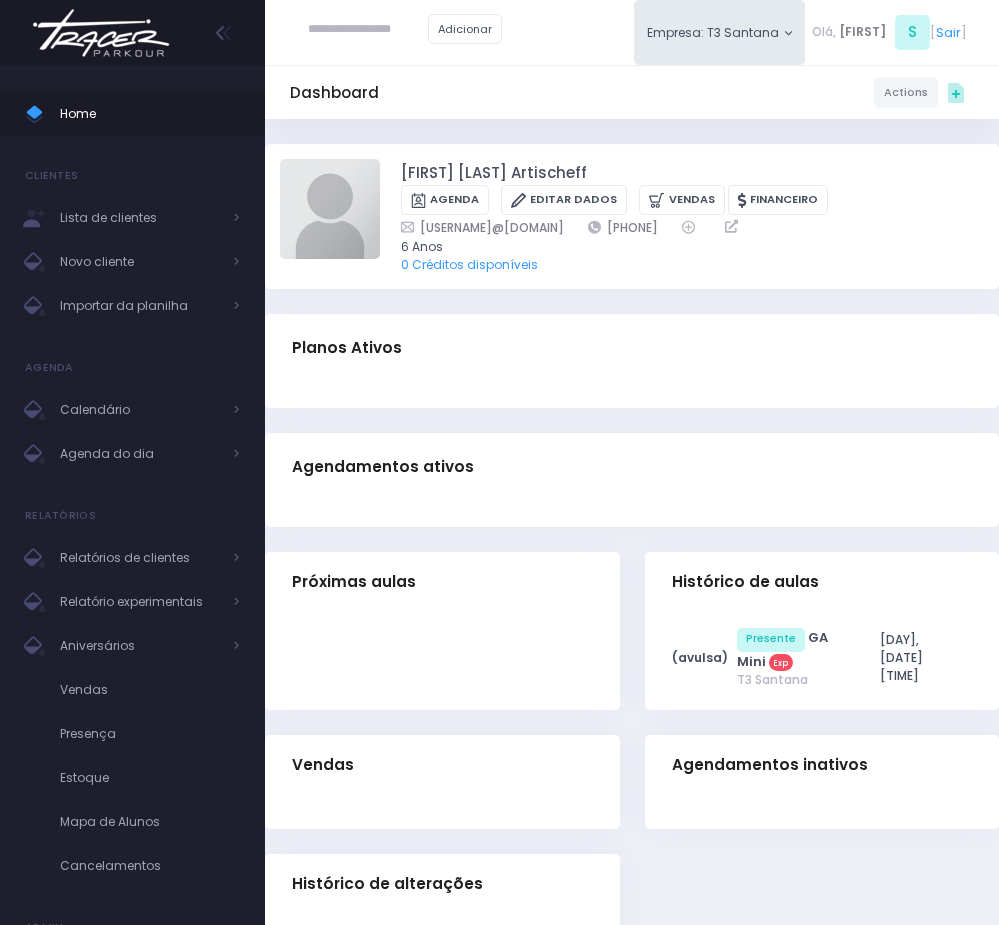 paste on "**********" 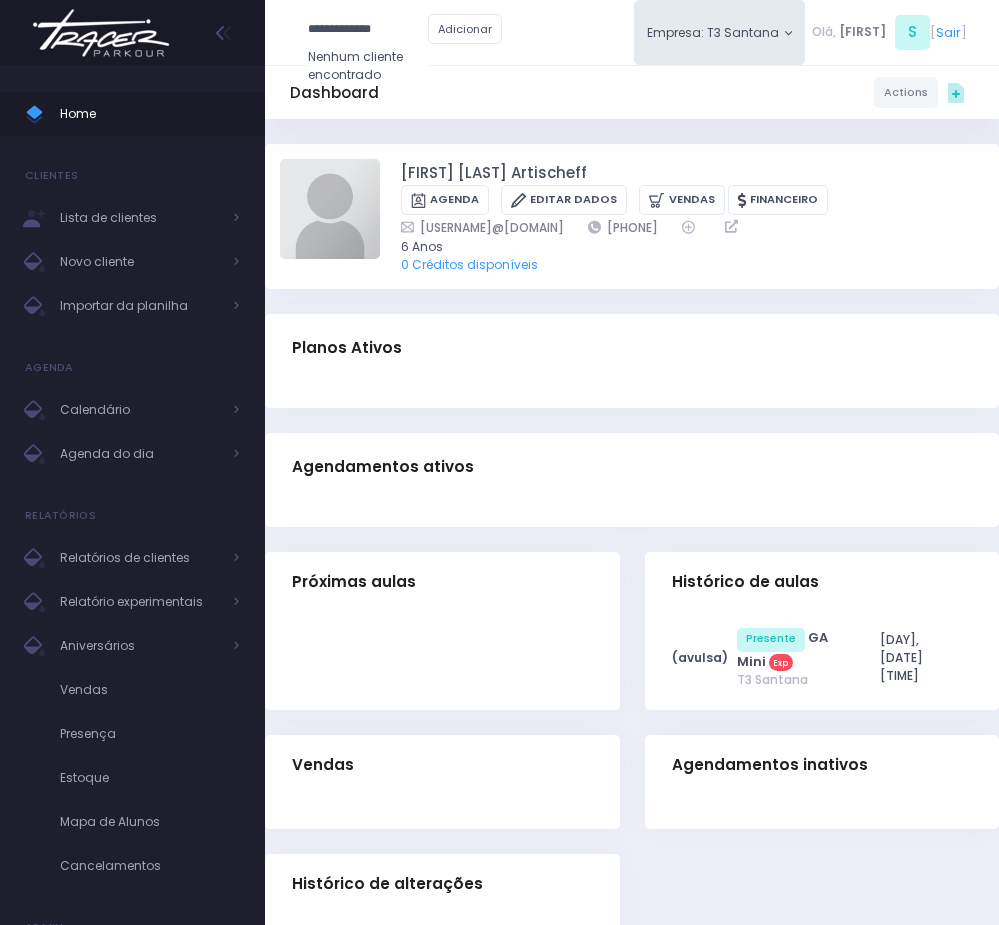 click on "**********" at bounding box center [368, 30] 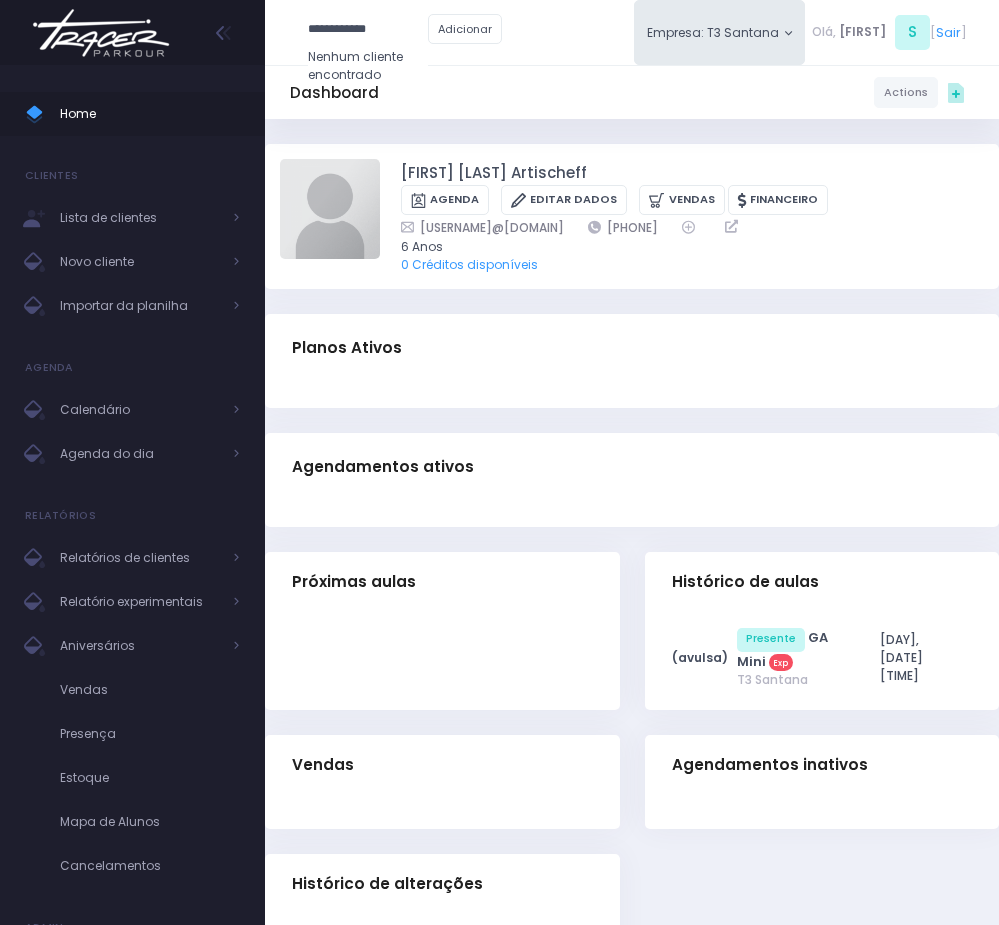 click on "**********" at bounding box center [368, 30] 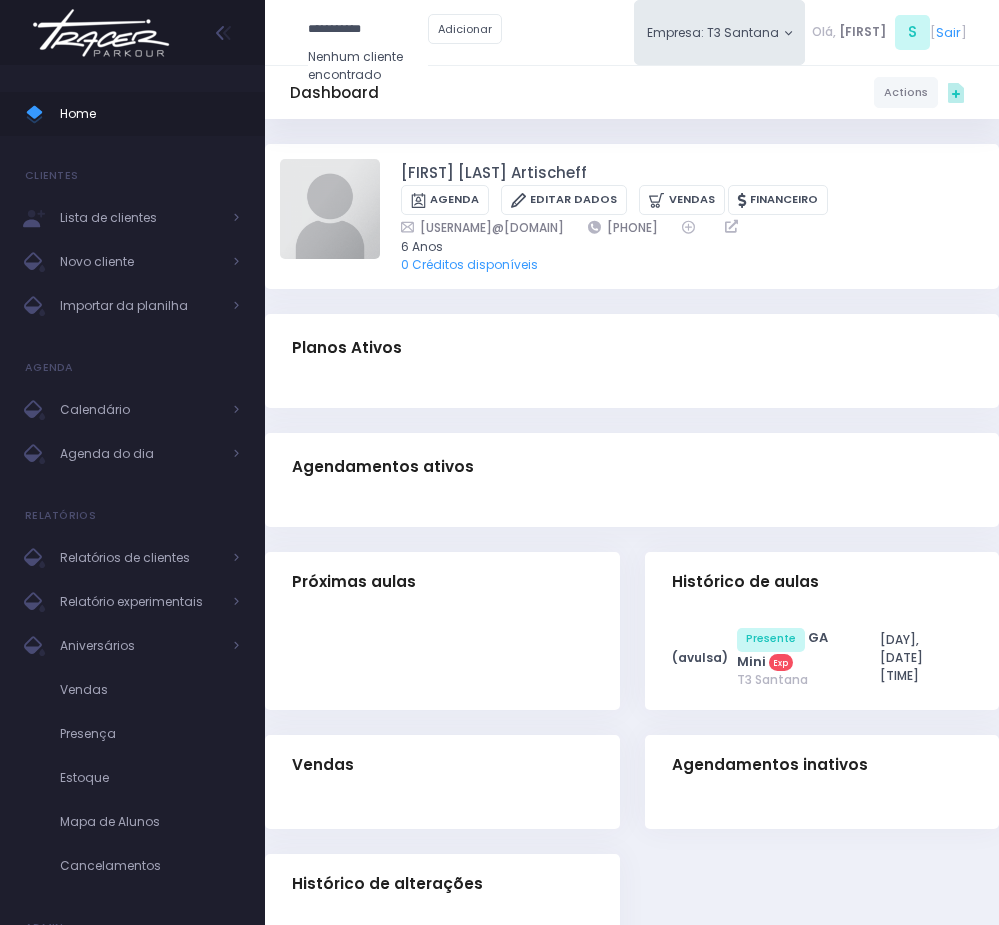 click on "**********" at bounding box center (368, 30) 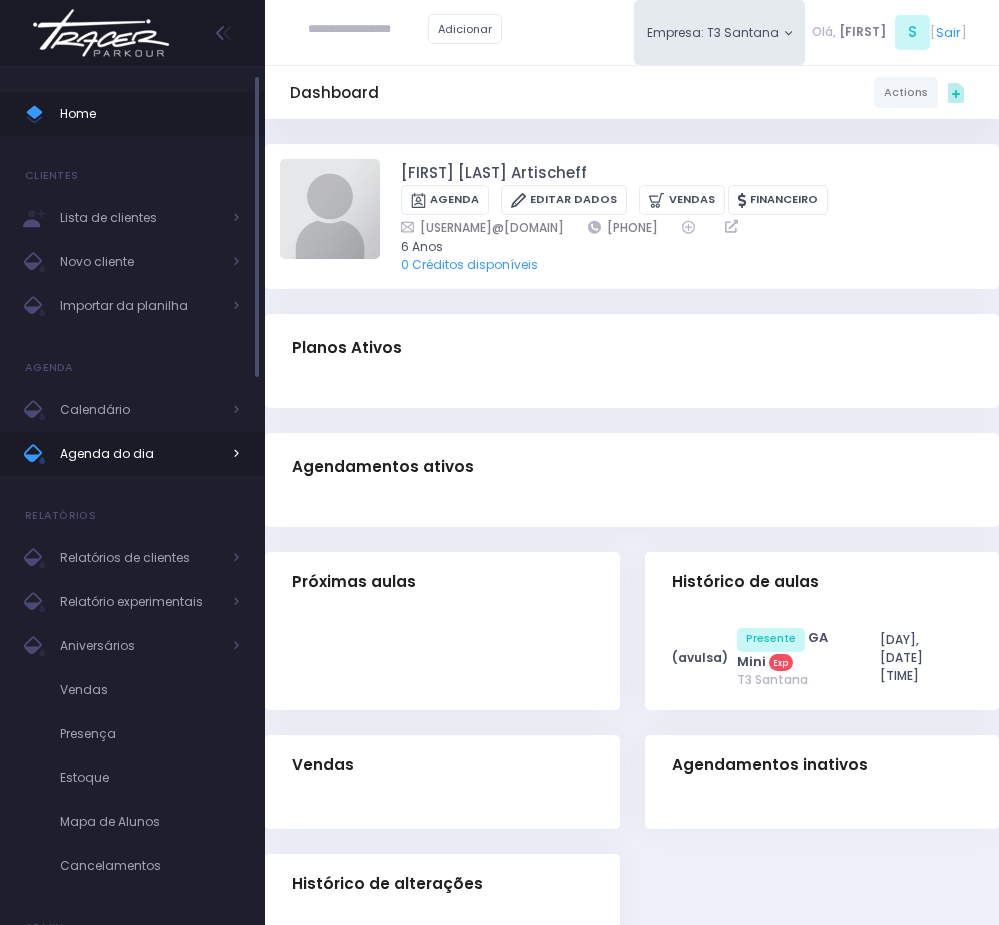 click on "Agenda do dia" at bounding box center [140, 454] 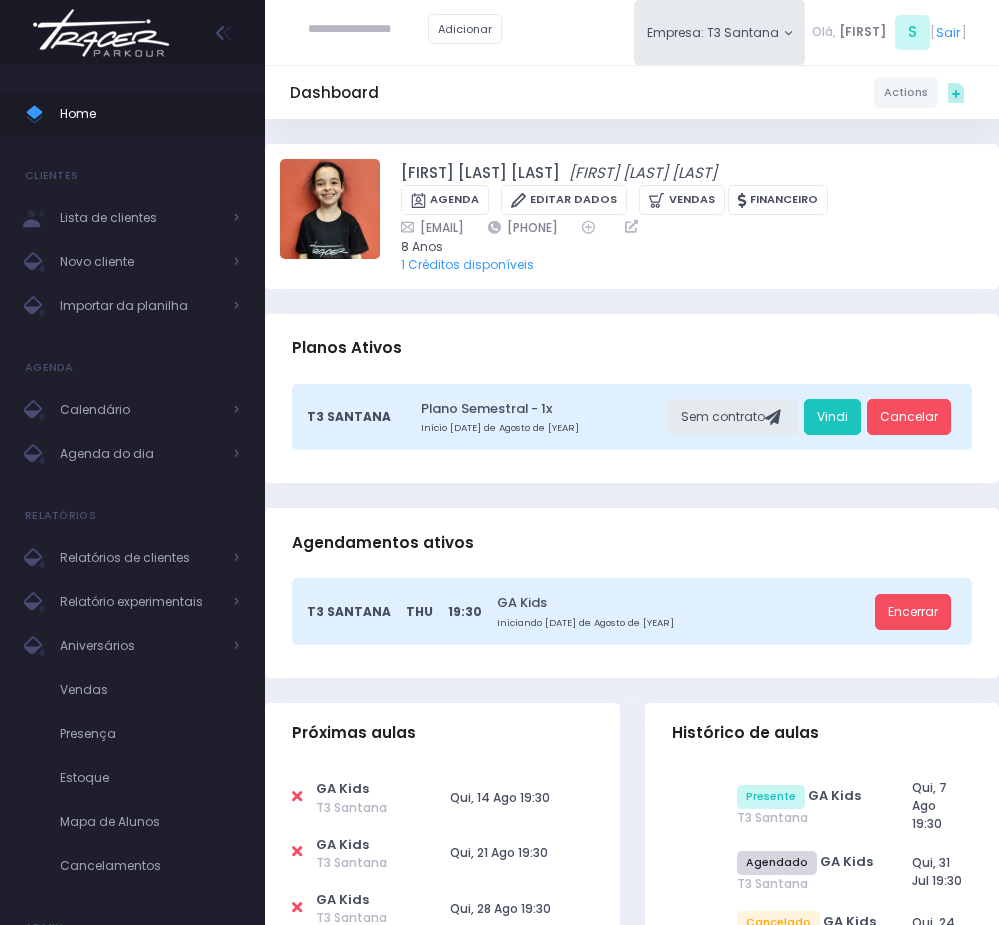 scroll, scrollTop: 0, scrollLeft: 0, axis: both 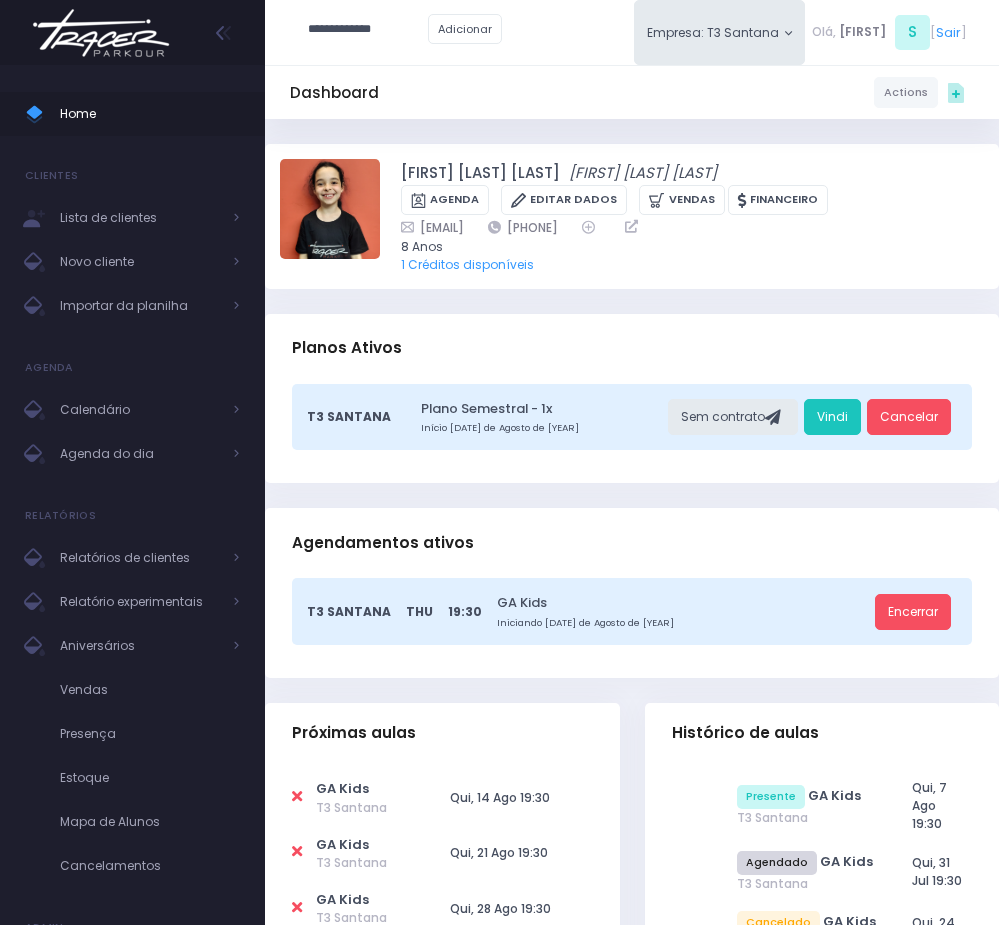 type on "**********" 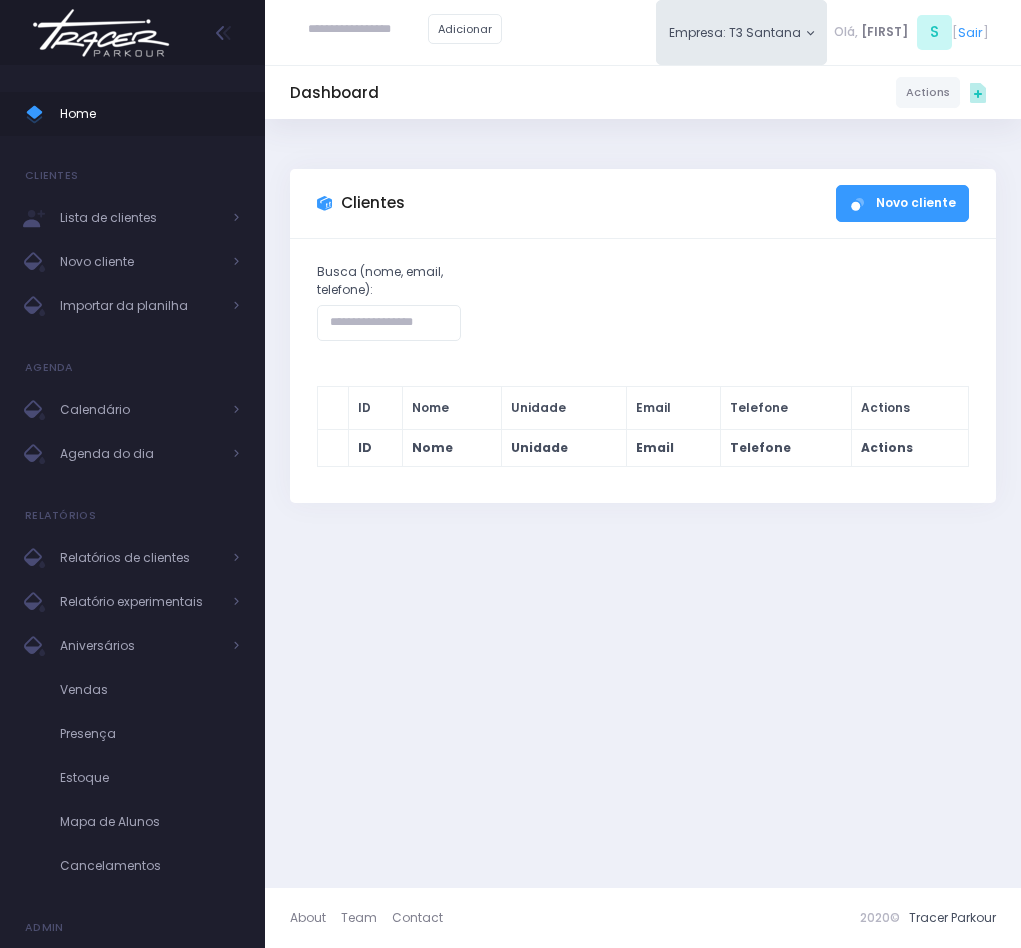 scroll, scrollTop: 0, scrollLeft: 0, axis: both 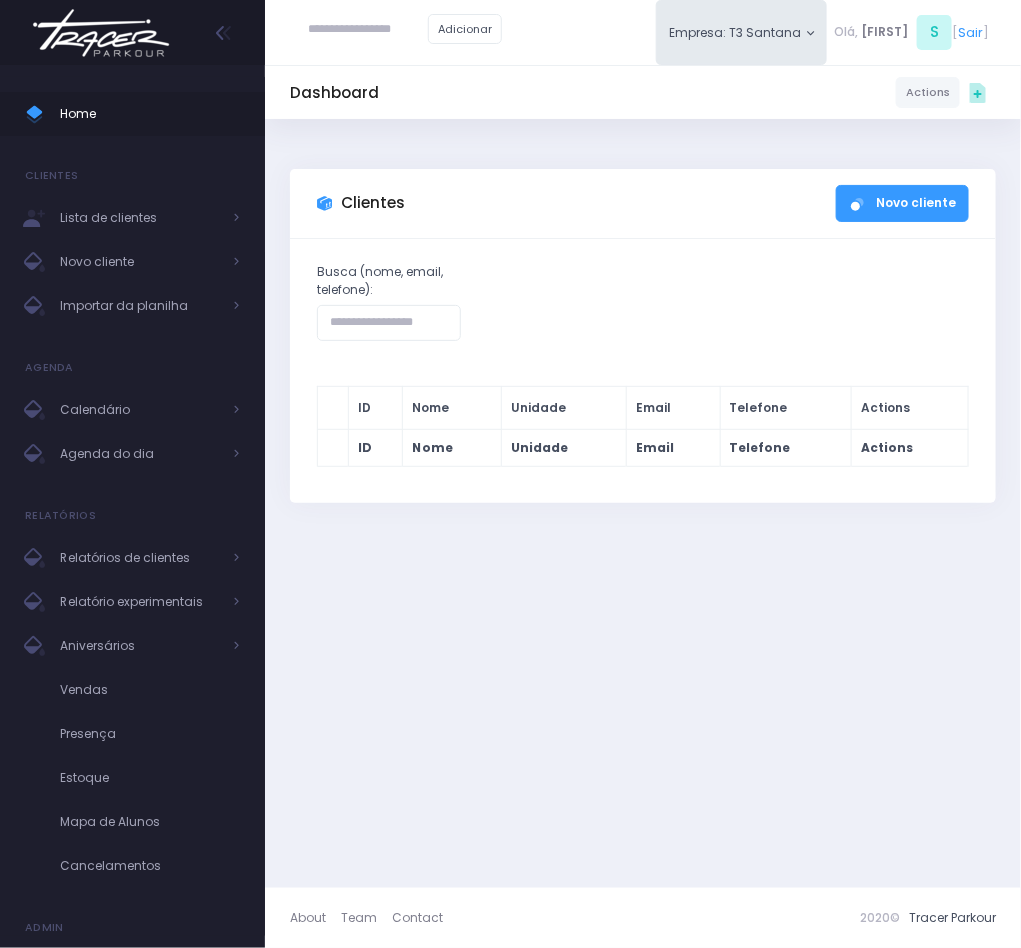 click at bounding box center (368, 30) 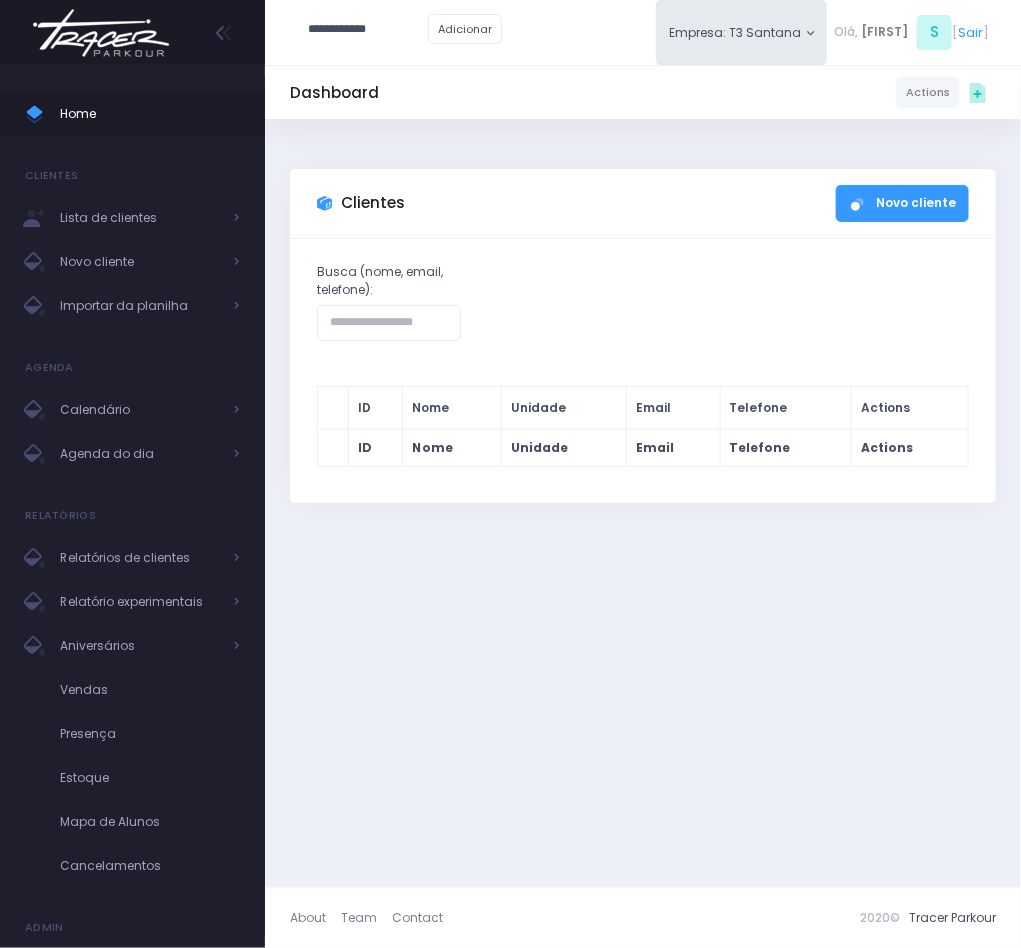type on "**********" 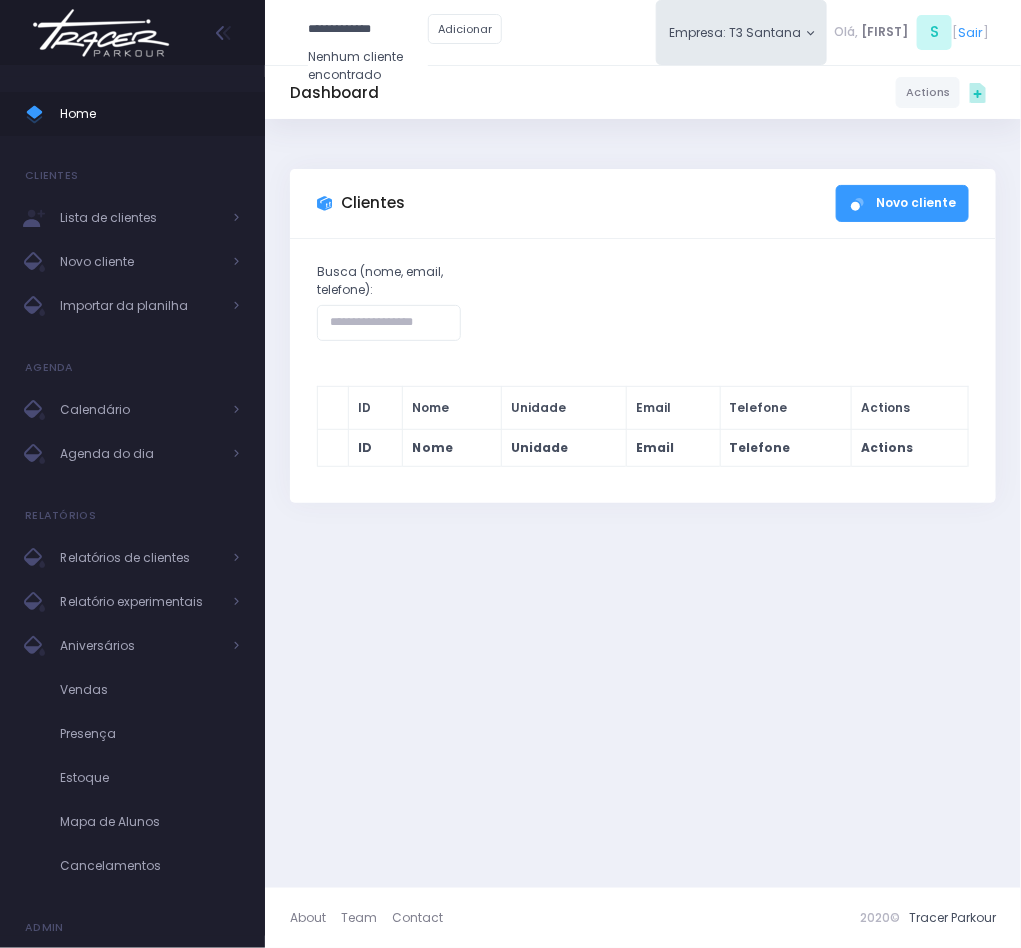 drag, startPoint x: 331, startPoint y: 25, endPoint x: 330, endPoint y: 109, distance: 84.00595 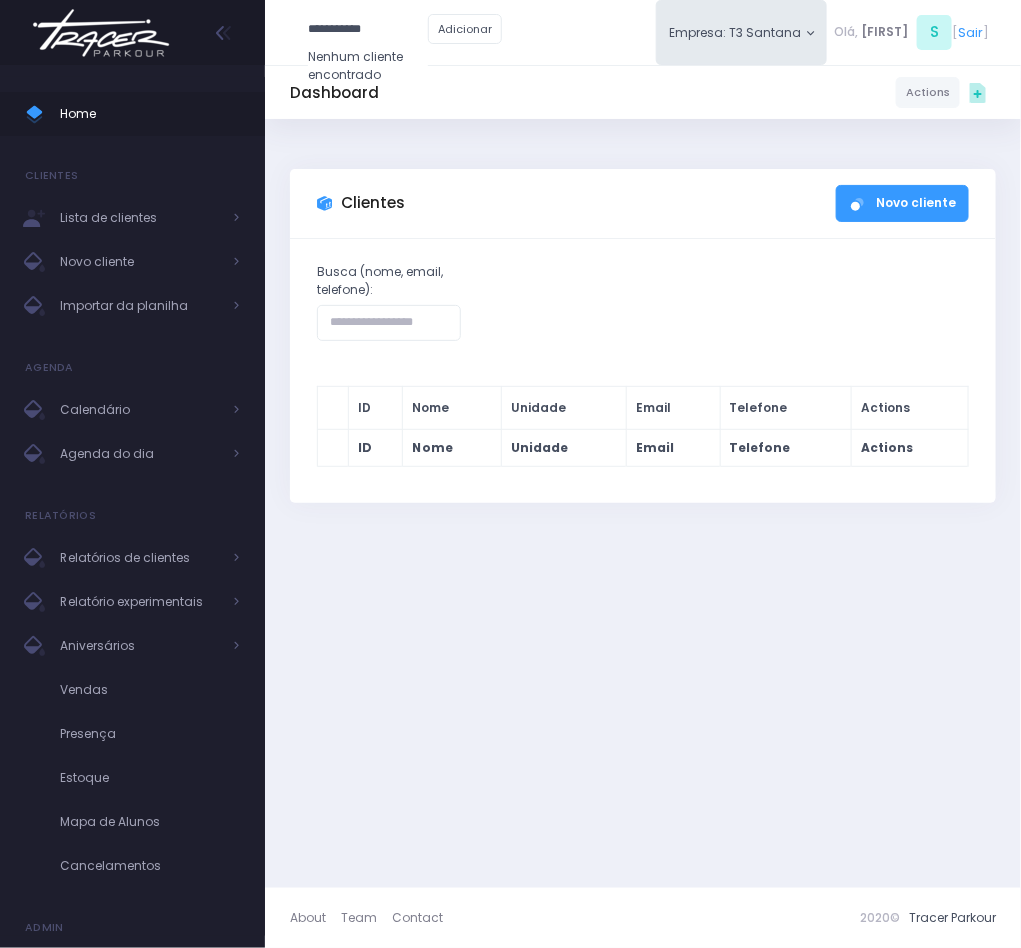 click on "**********" at bounding box center (368, 30) 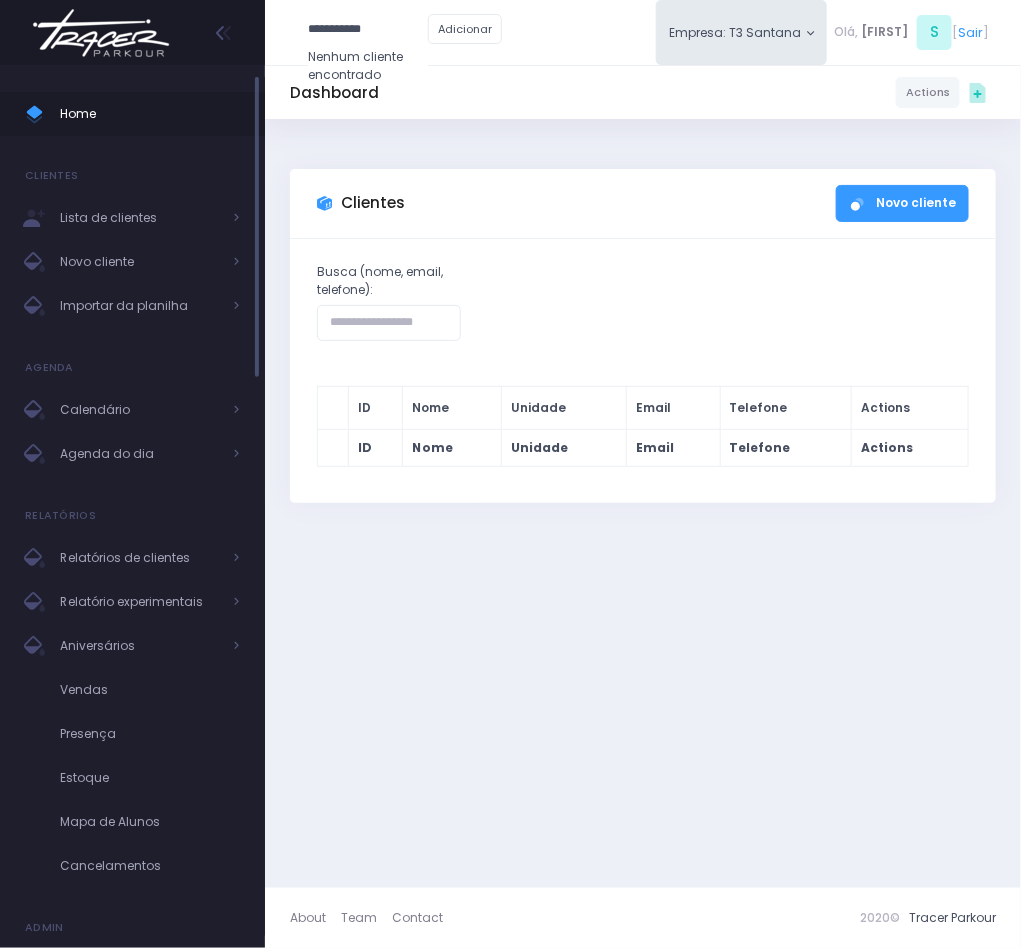 type on "**********" 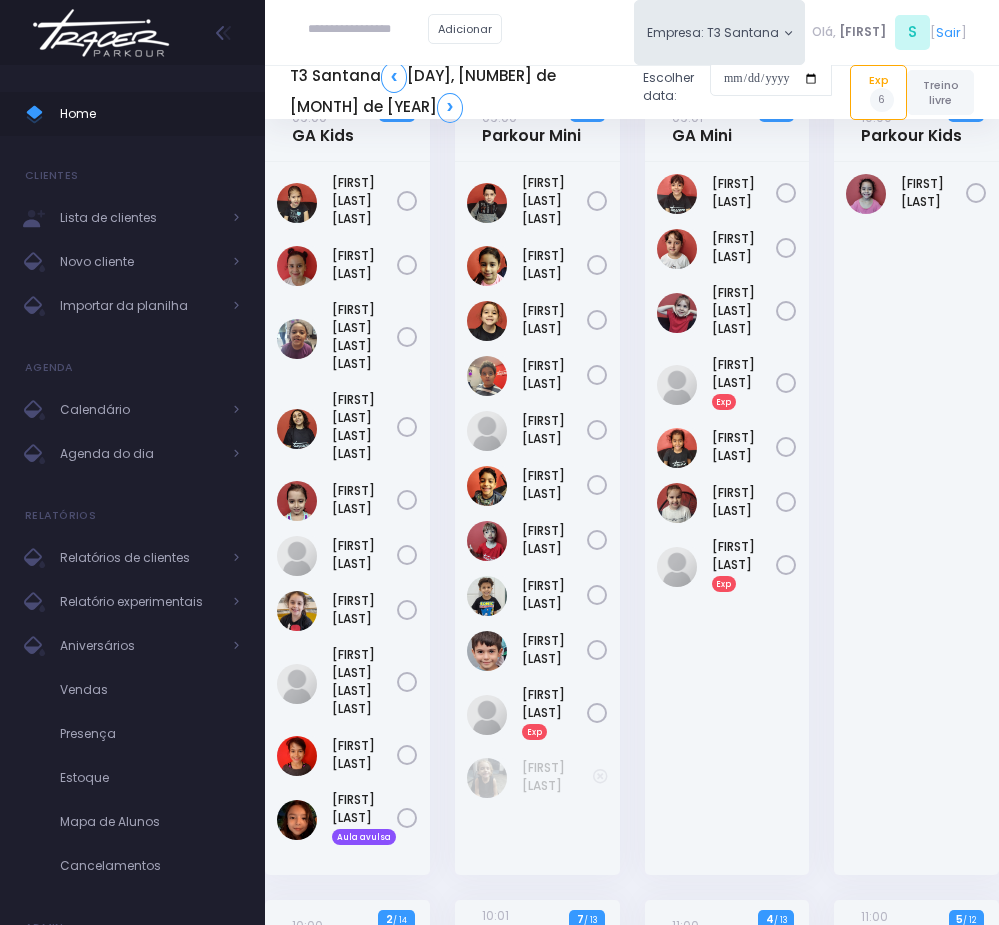scroll, scrollTop: 0, scrollLeft: 0, axis: both 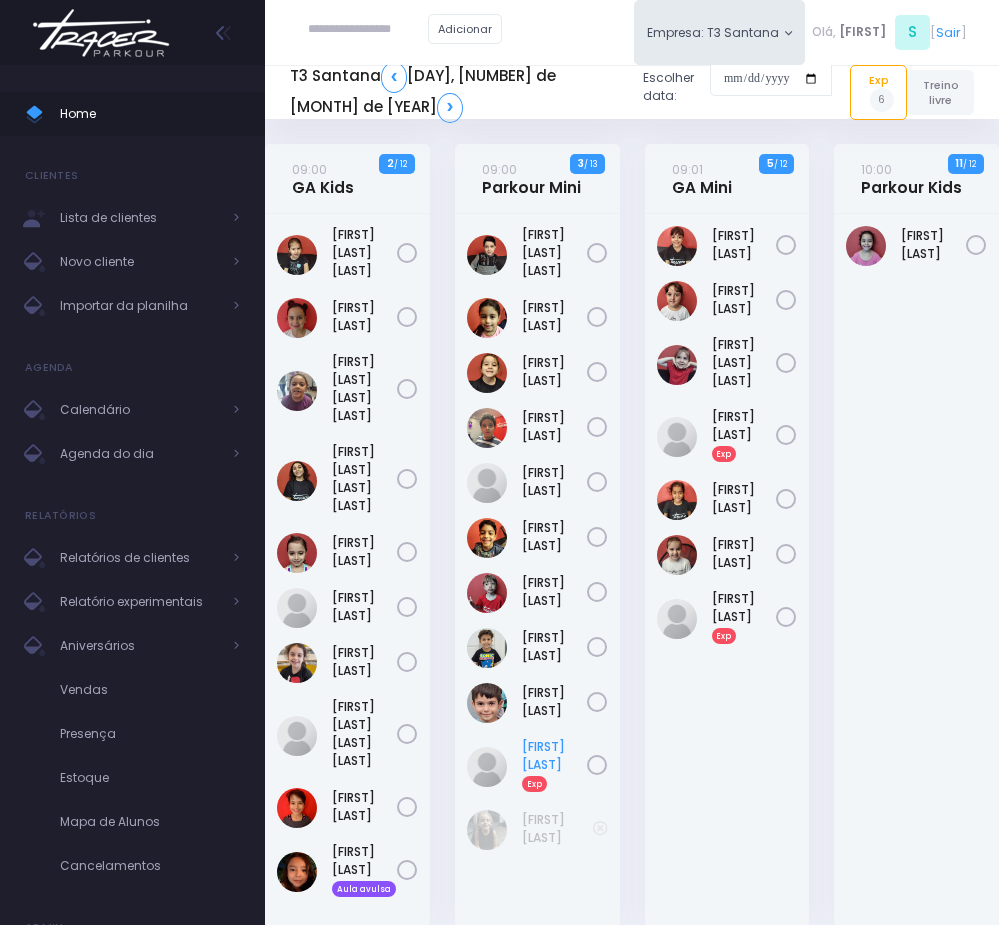 click on "[FIRST] [LAST]
Exp" at bounding box center (554, 765) 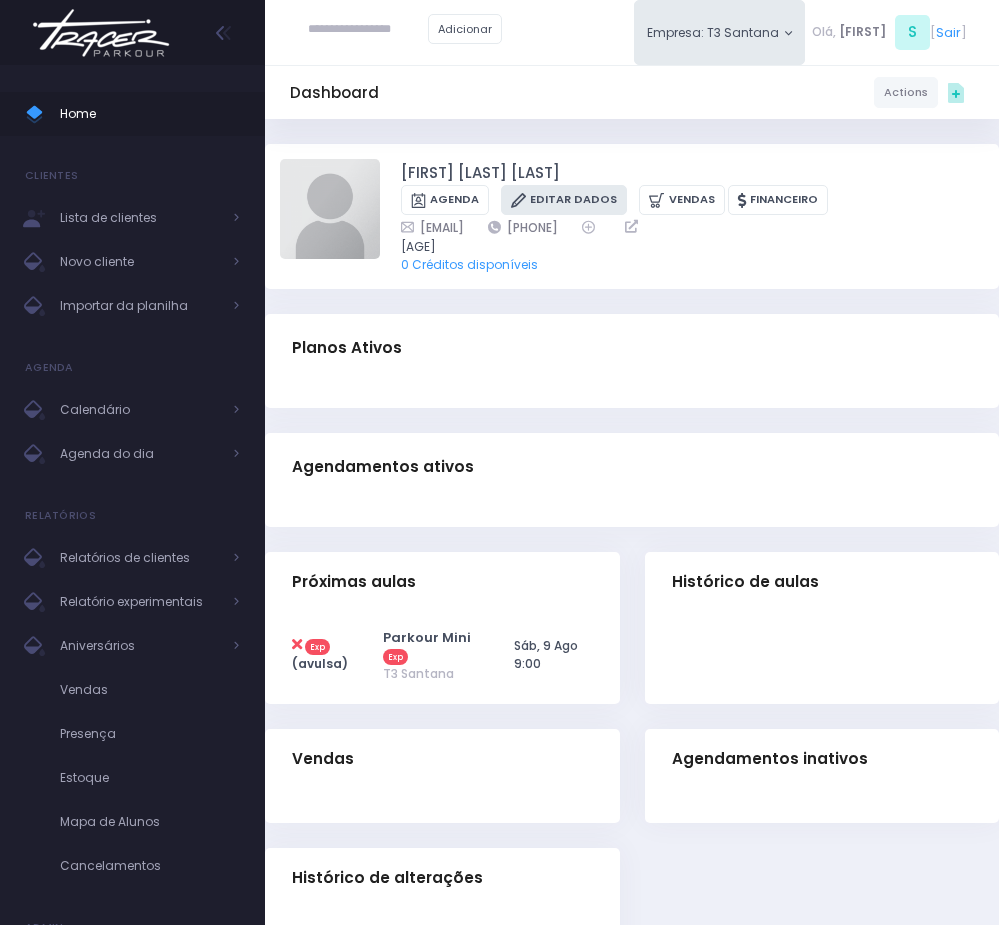scroll, scrollTop: 0, scrollLeft: 0, axis: both 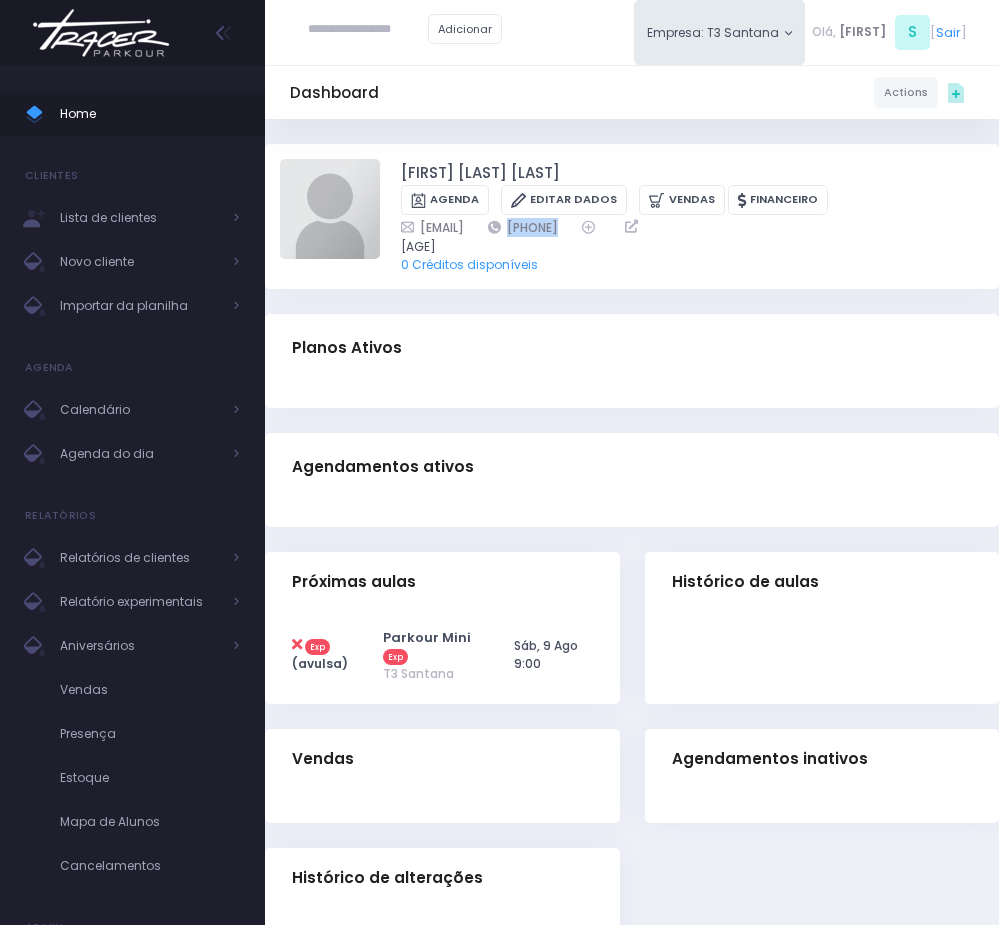 drag, startPoint x: 576, startPoint y: 225, endPoint x: 699, endPoint y: 232, distance: 123.19903 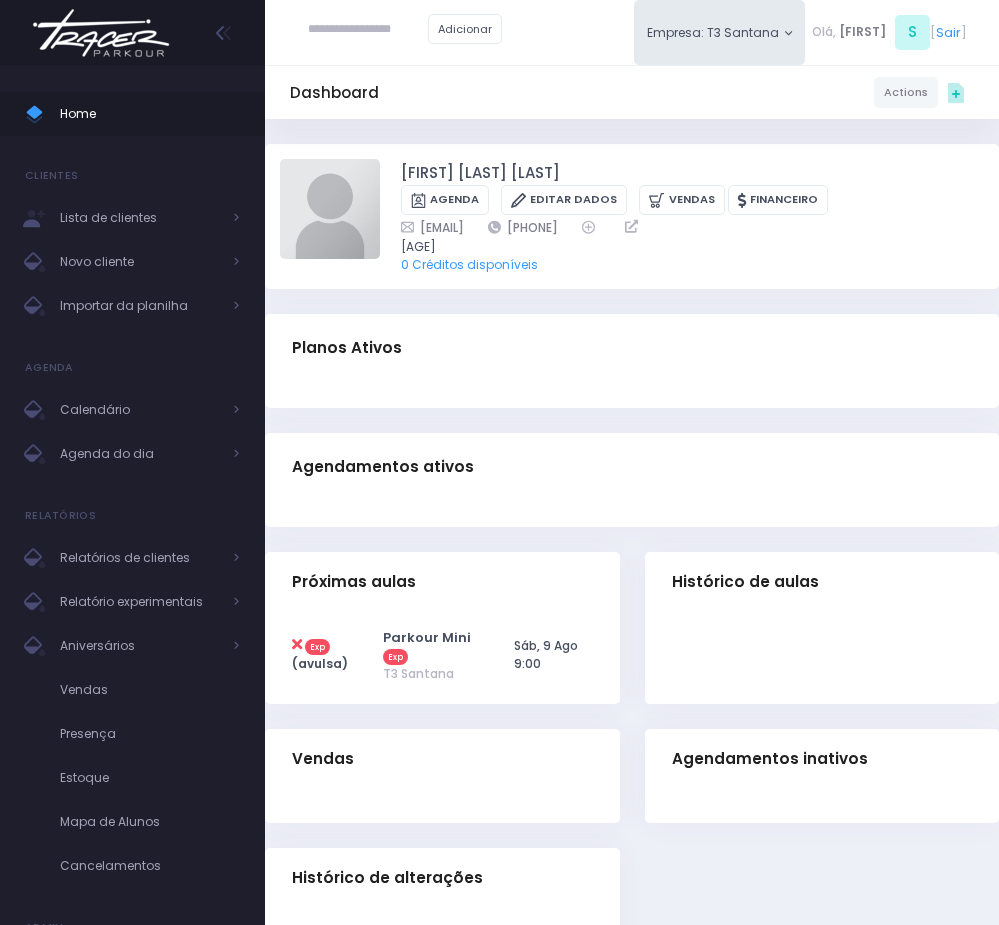 click at bounding box center (632, 396) 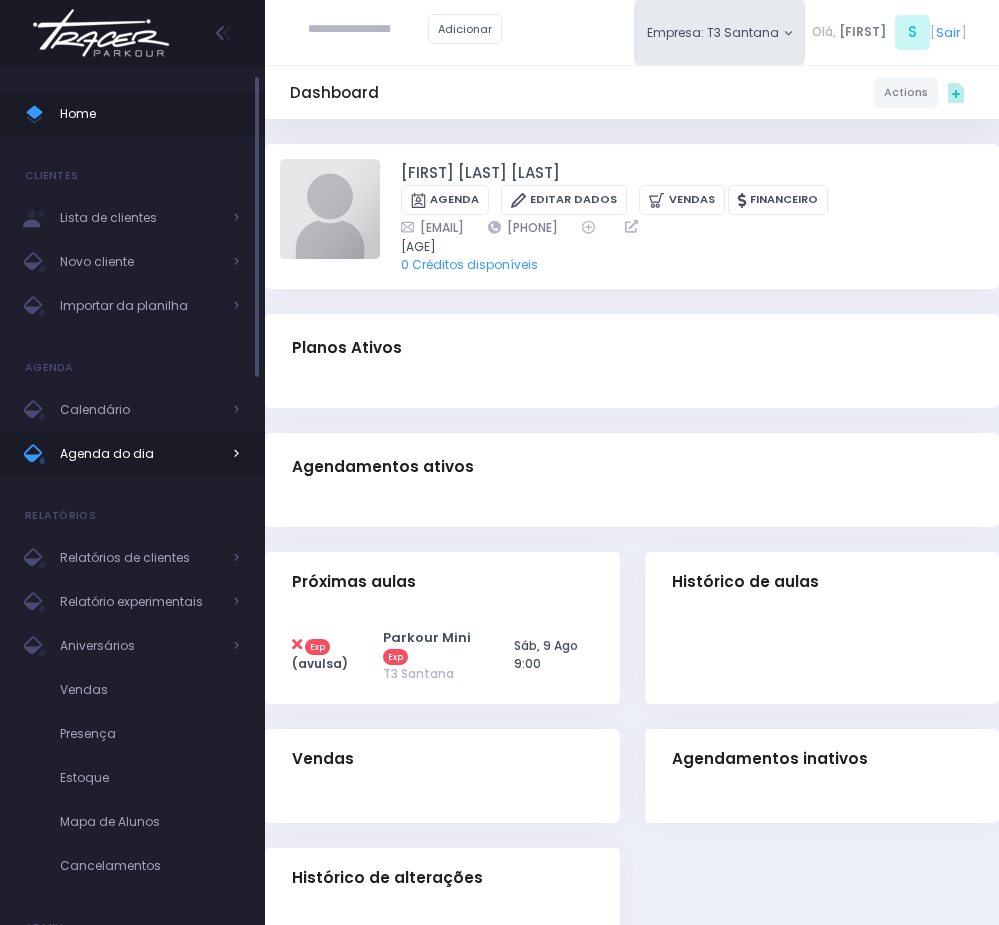 click on "Agenda do dia" at bounding box center [140, 454] 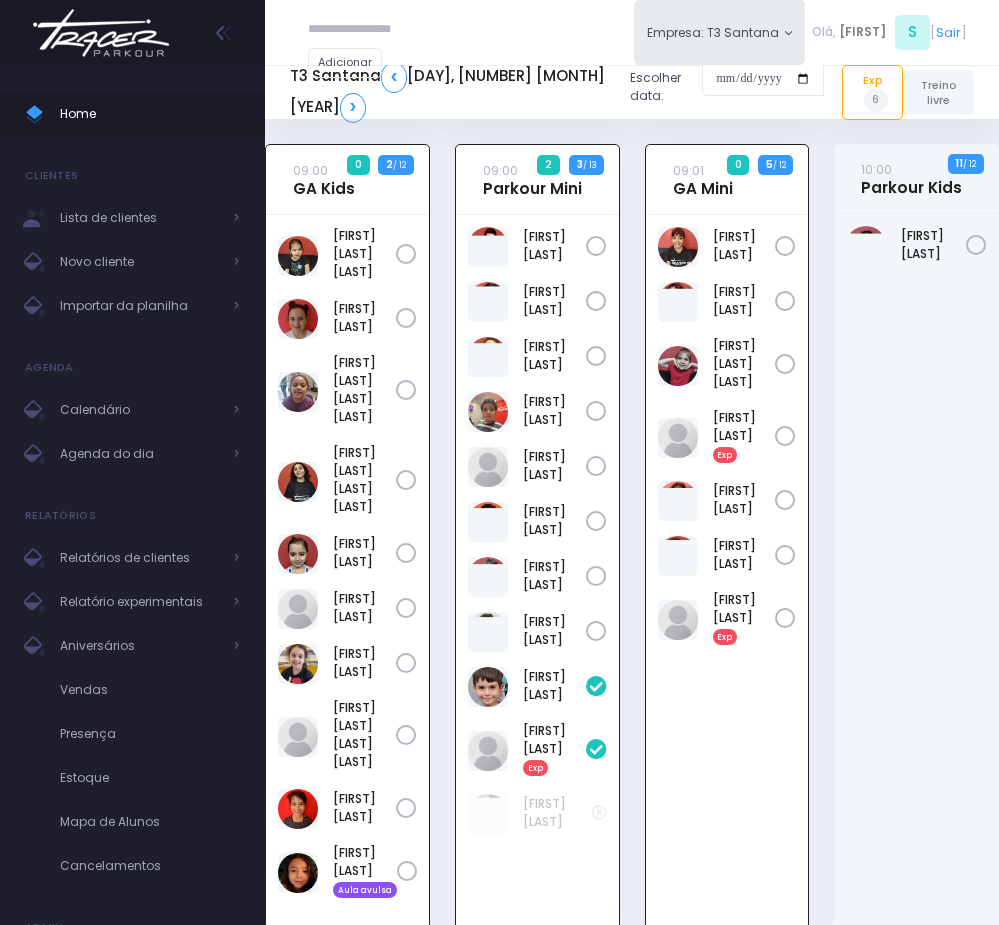scroll, scrollTop: 144, scrollLeft: 0, axis: vertical 